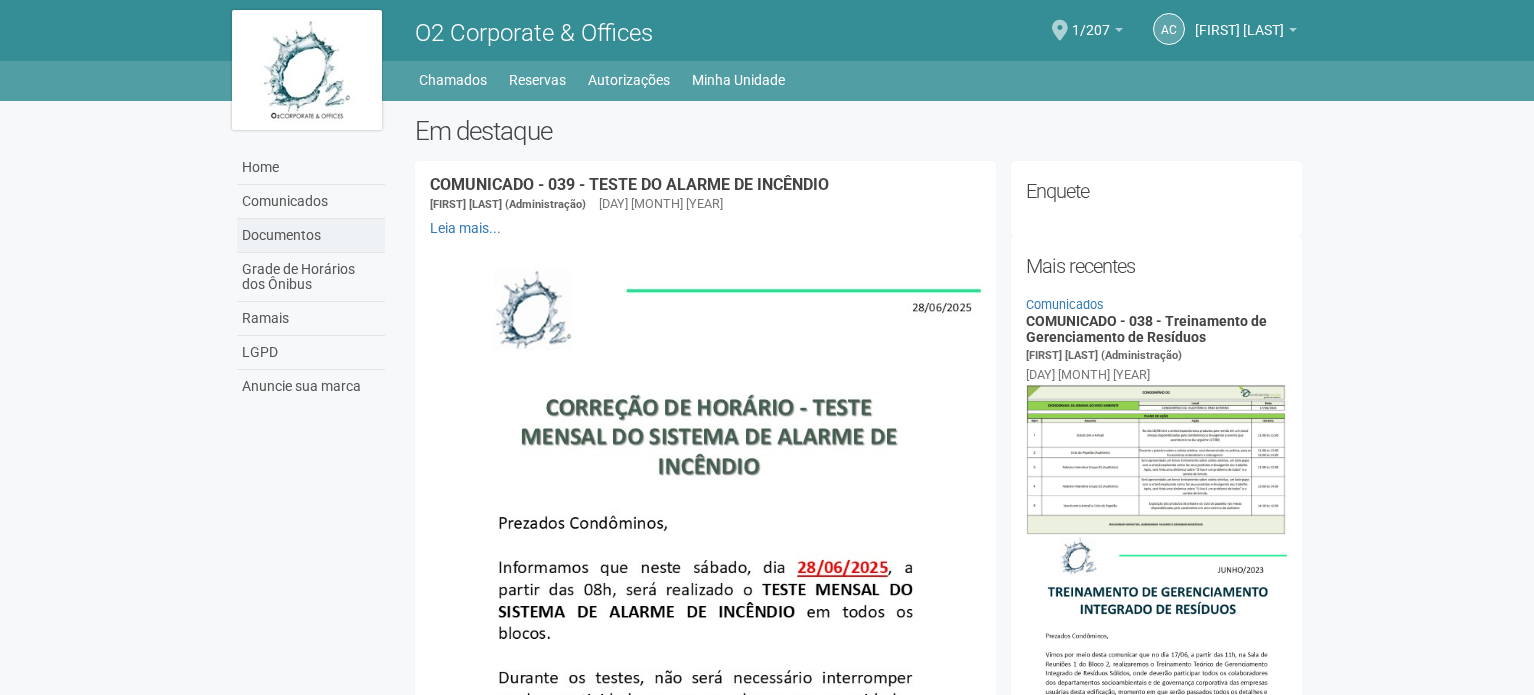 scroll, scrollTop: 0, scrollLeft: 0, axis: both 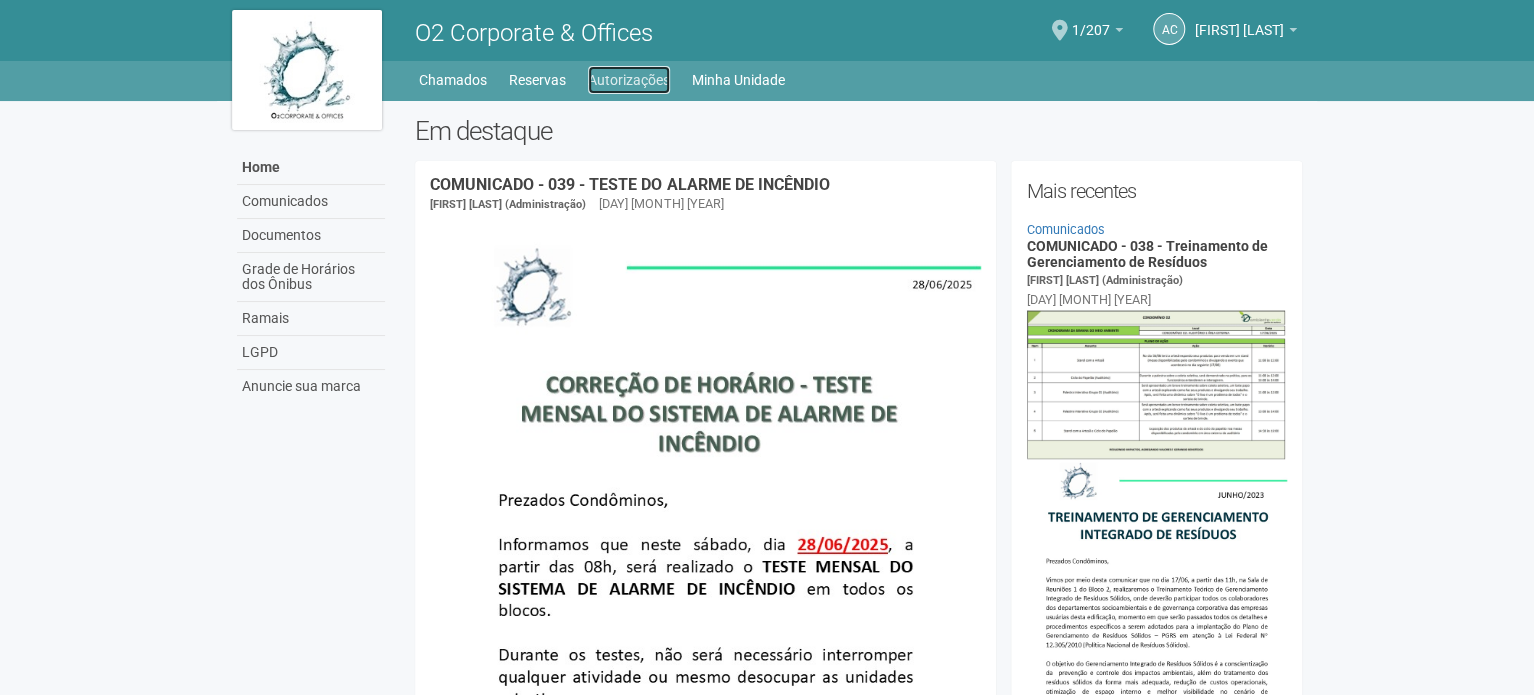click on "Autorizações" at bounding box center [629, 80] 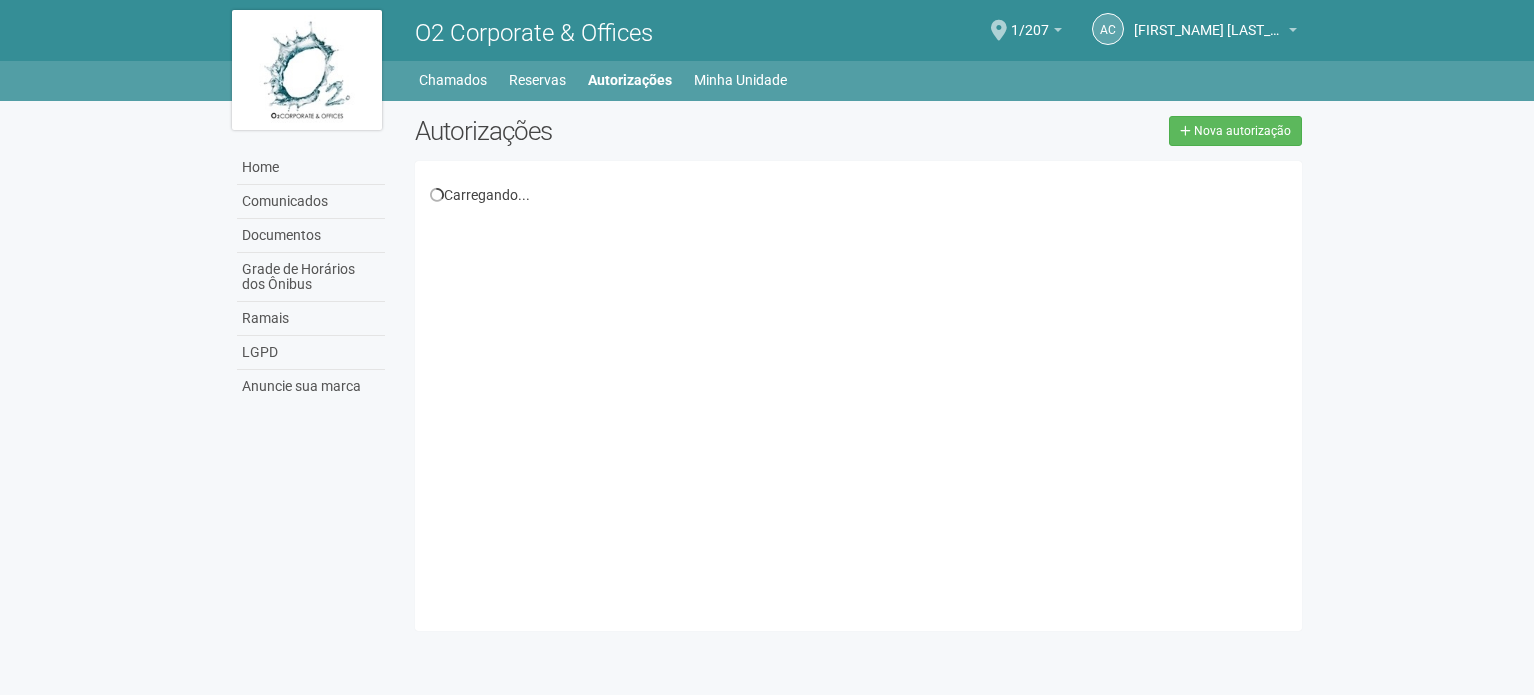 scroll, scrollTop: 0, scrollLeft: 0, axis: both 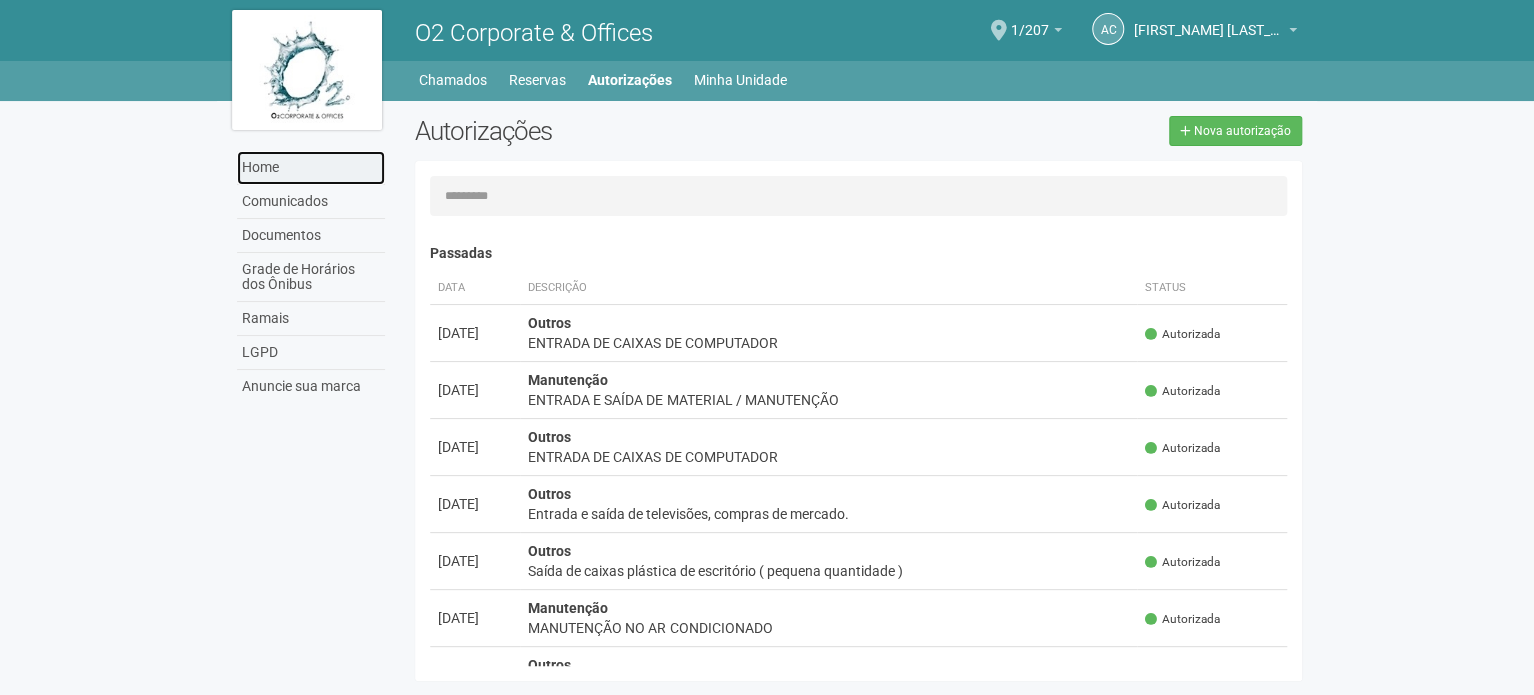 click on "Home" at bounding box center [311, 168] 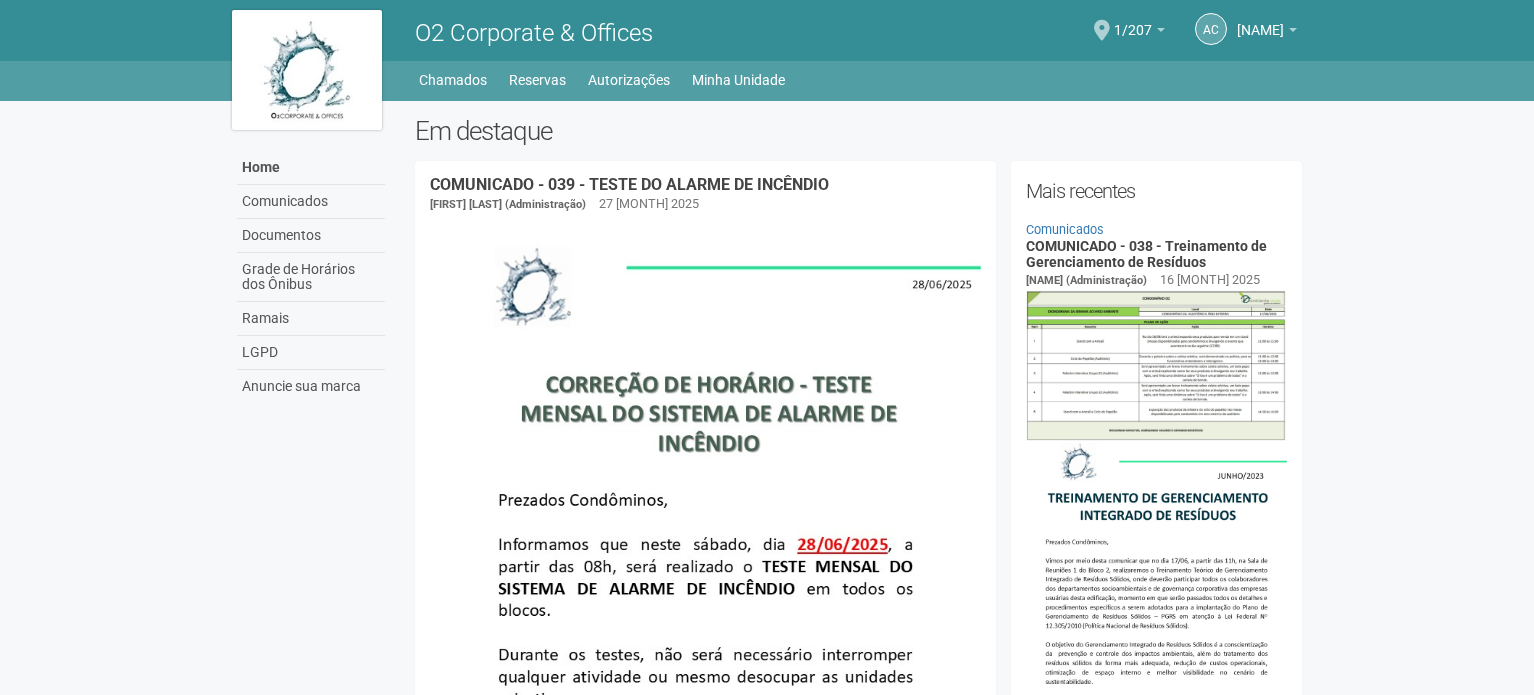 scroll, scrollTop: 0, scrollLeft: 0, axis: both 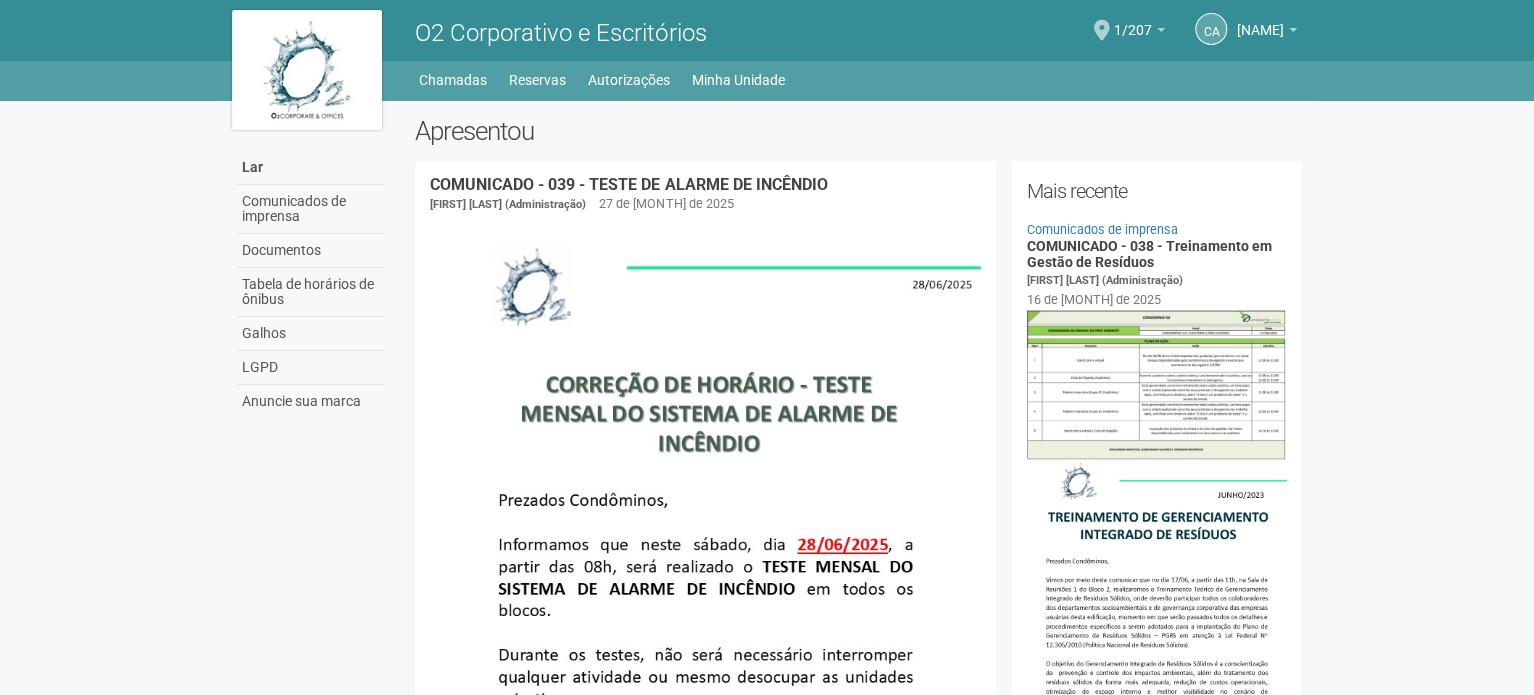 click on "CA
[FIRST] [LAST]
[FIRST] [LAST]
[EMAIL]
Meu perfil
Alterar a senha
Saída
1/207
Você está na unidade.
1/207
Ir para a unidade" at bounding box center (1088, 30) 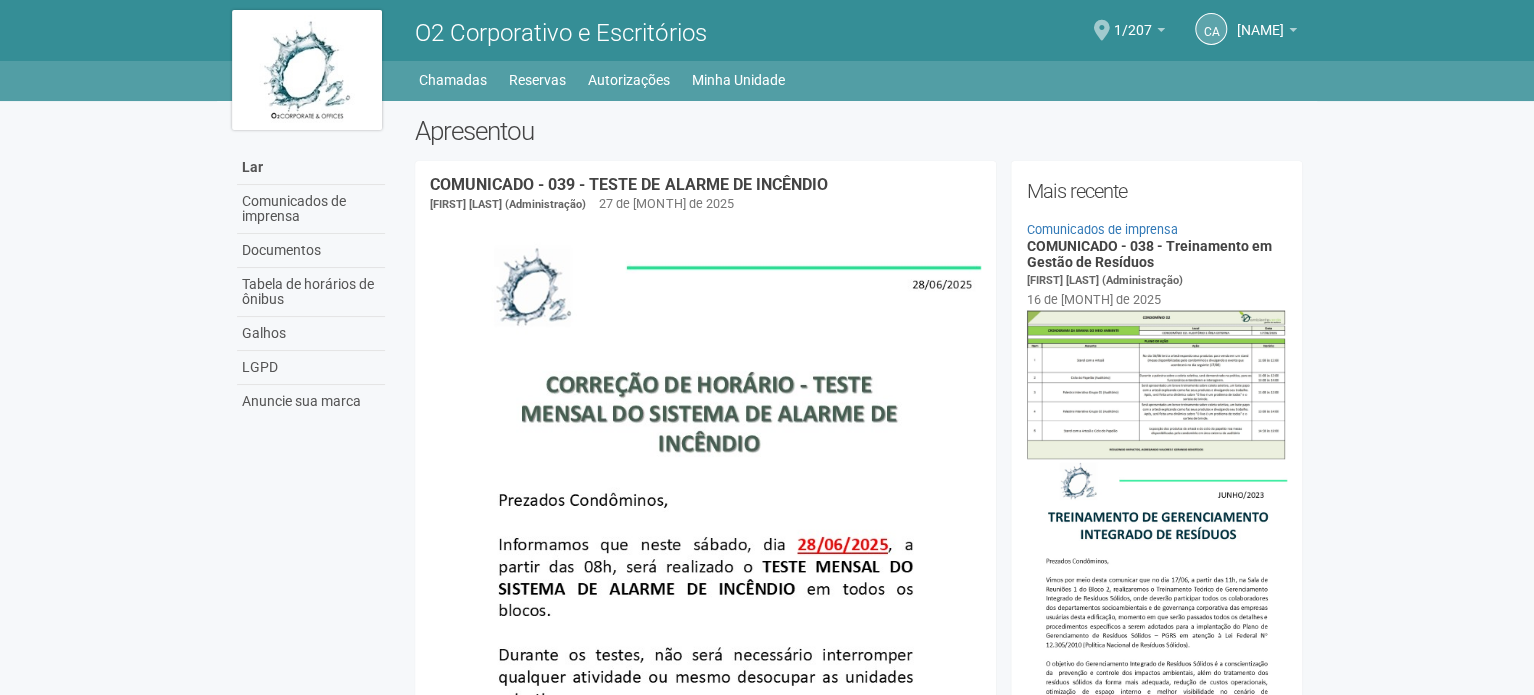 click at bounding box center [1060, 30] 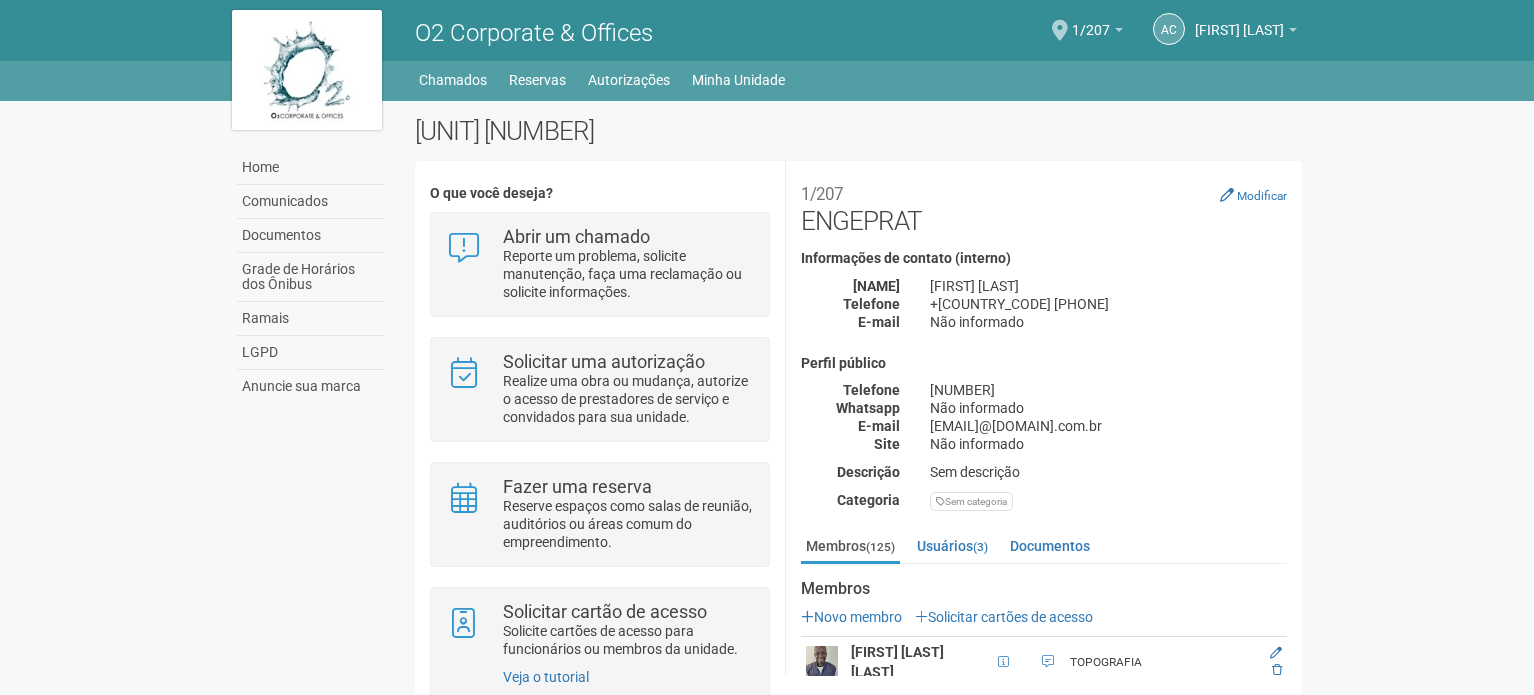 scroll, scrollTop: 0, scrollLeft: 0, axis: both 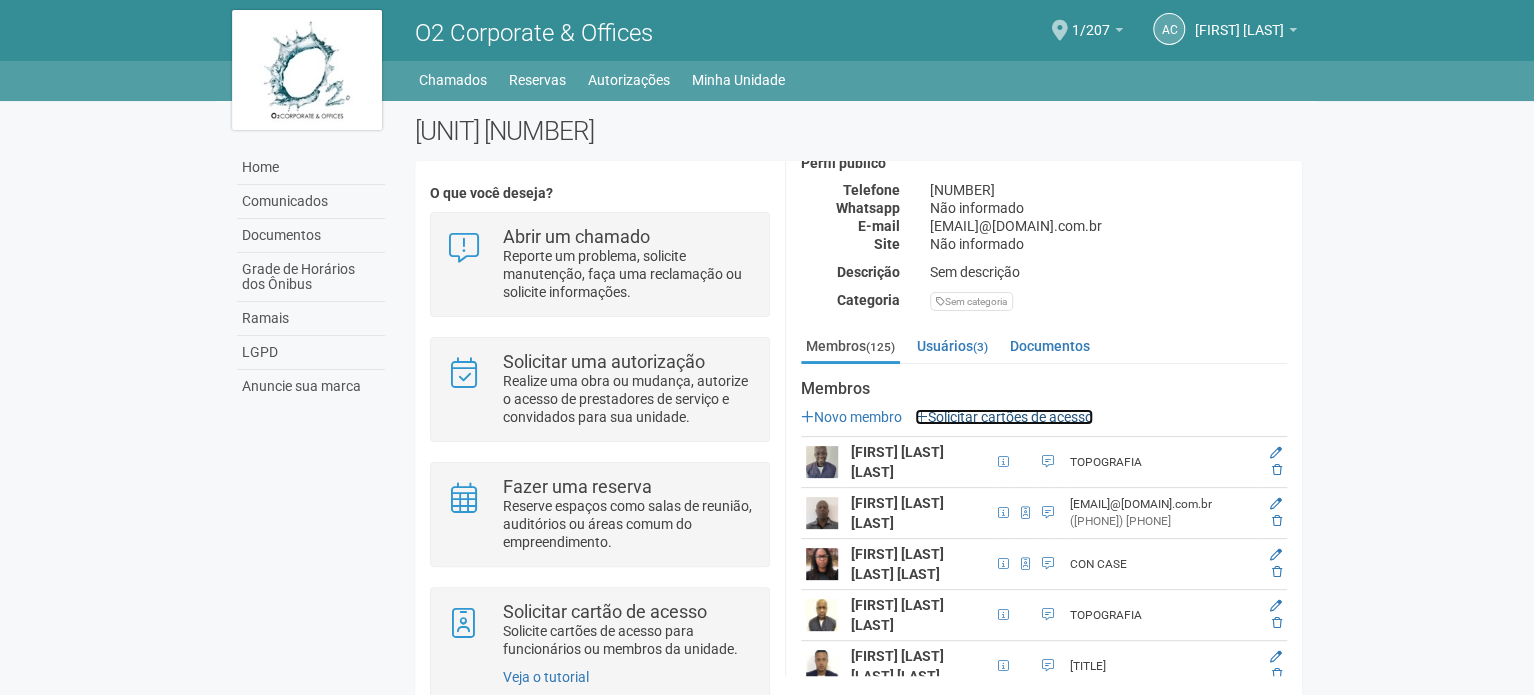 click on "Solicitar cartões de acesso" at bounding box center [1005, 417] 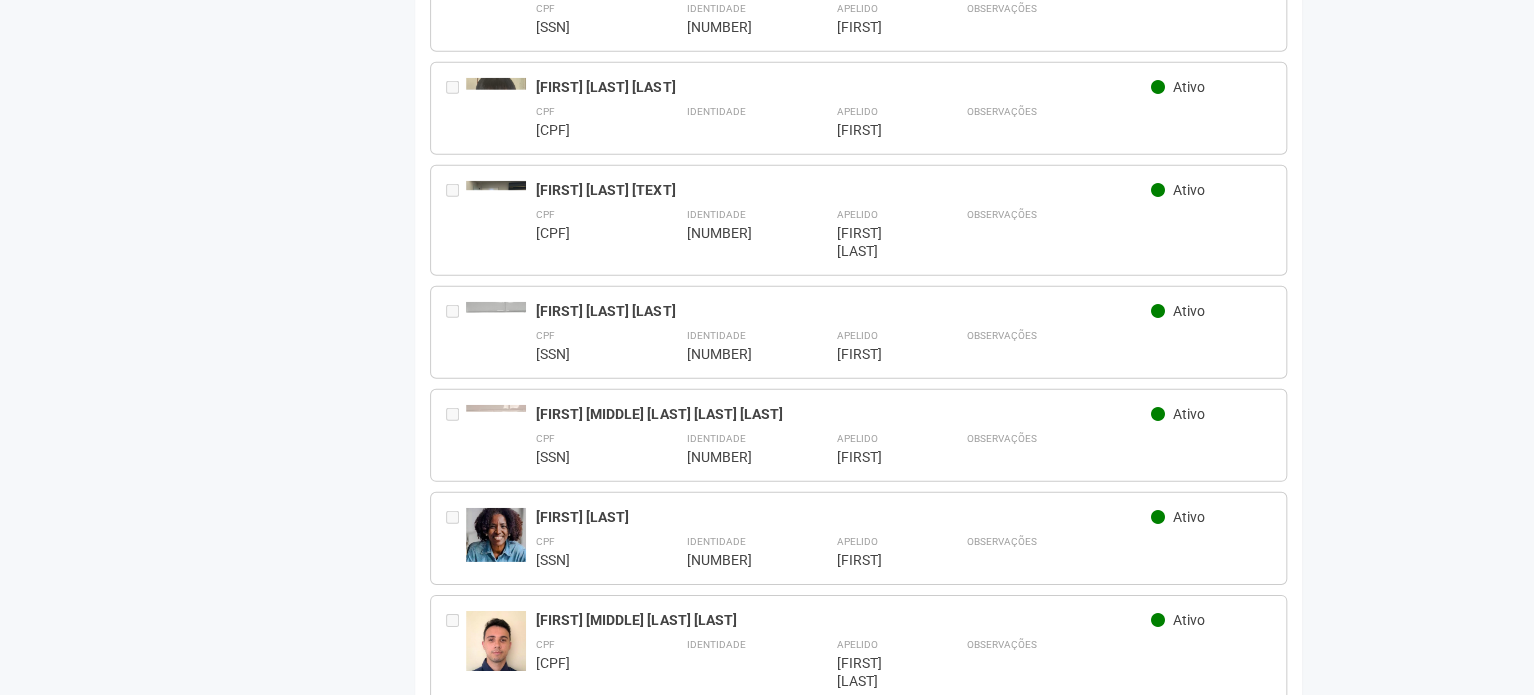 scroll, scrollTop: 2500, scrollLeft: 0, axis: vertical 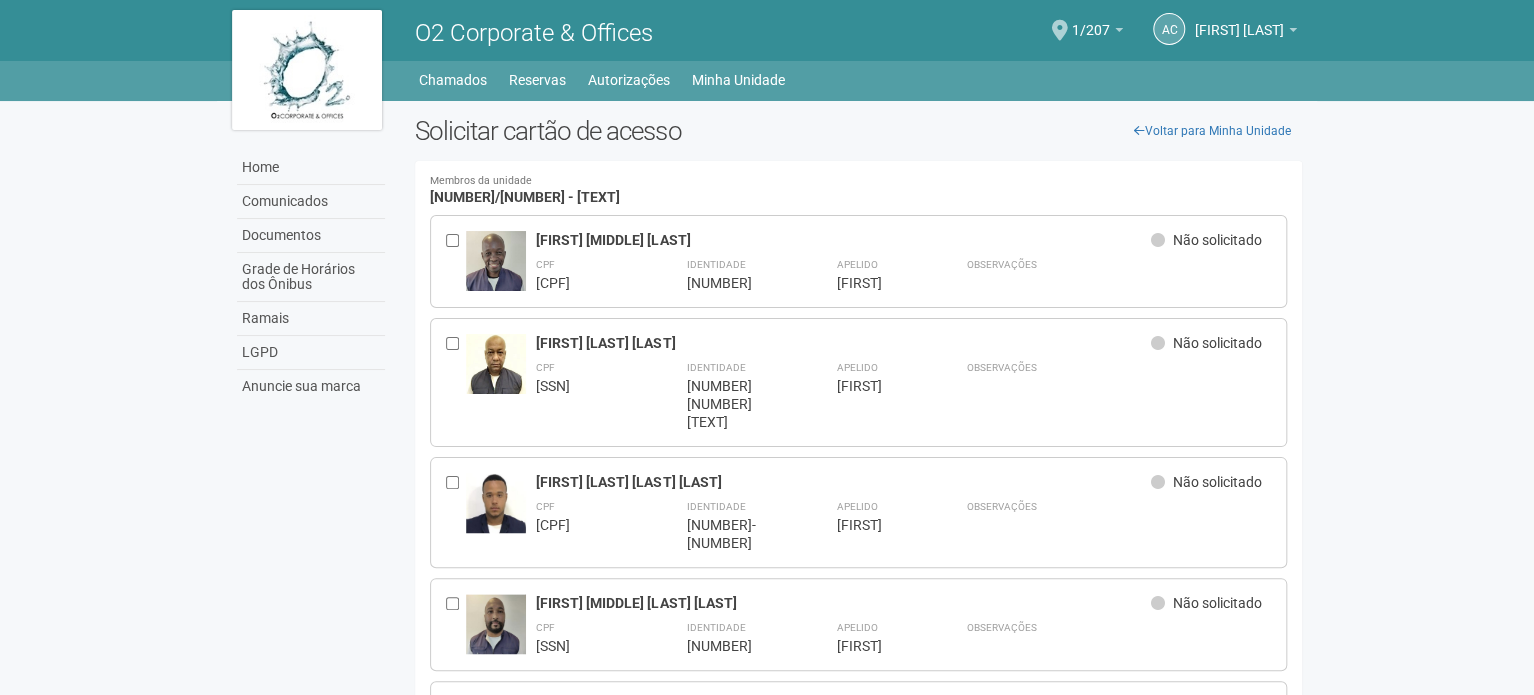 drag, startPoint x: 1289, startPoint y: 335, endPoint x: 812, endPoint y: -121, distance: 659.8977 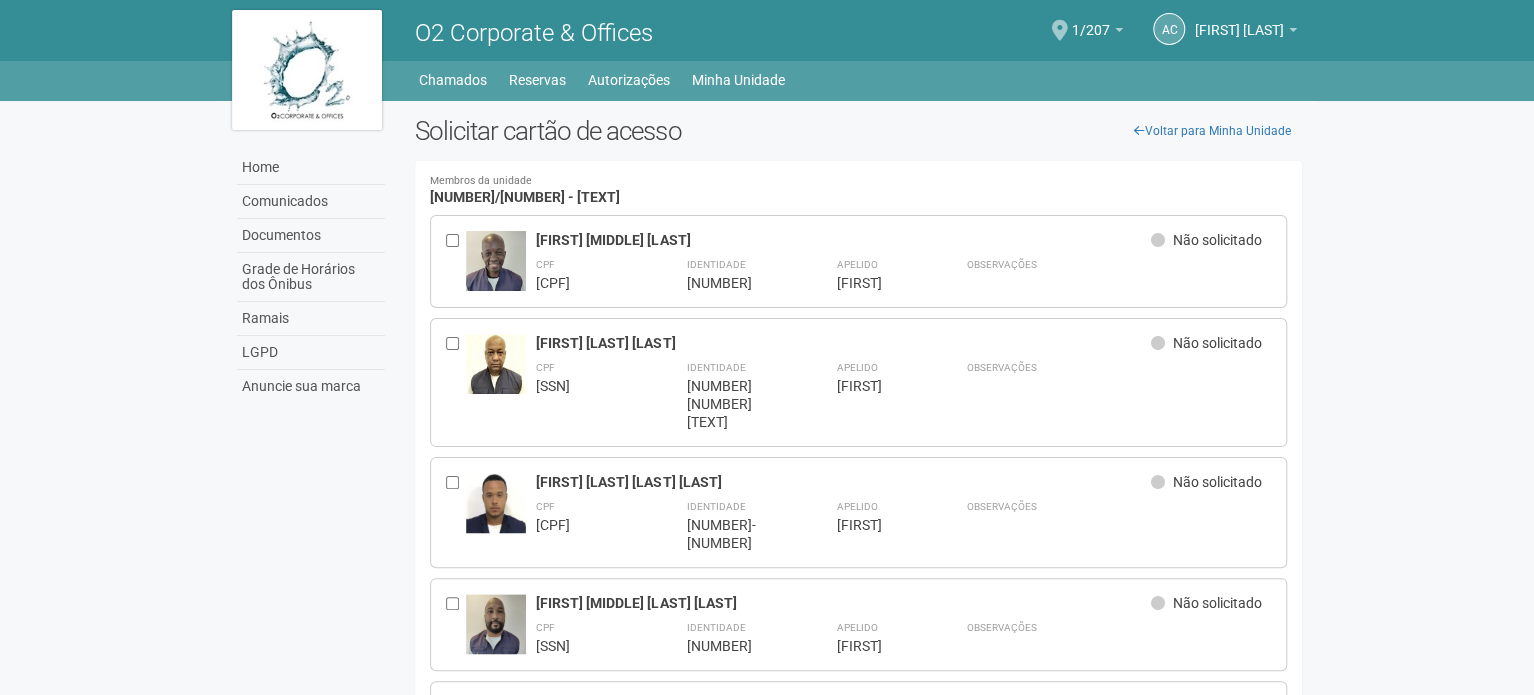 click at bounding box center [1060, 30] 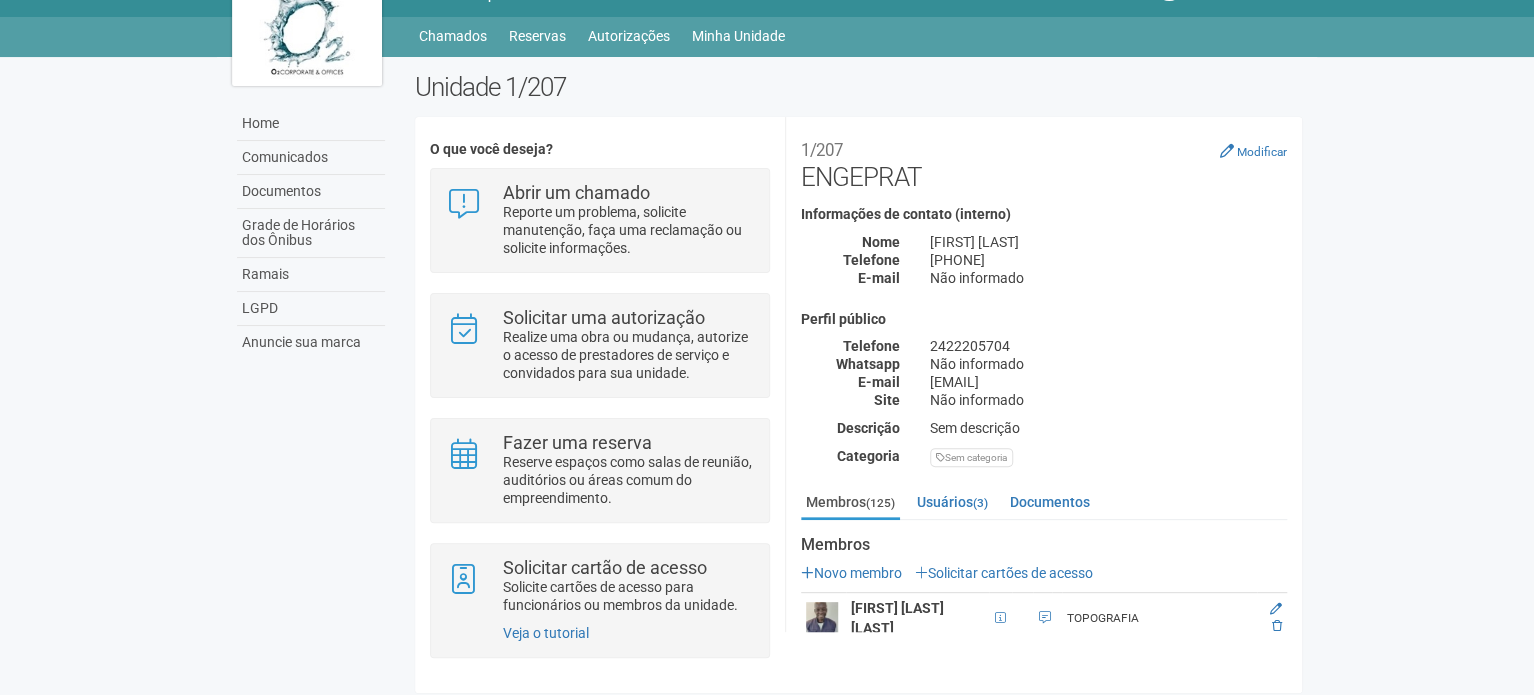 scroll, scrollTop: 49, scrollLeft: 0, axis: vertical 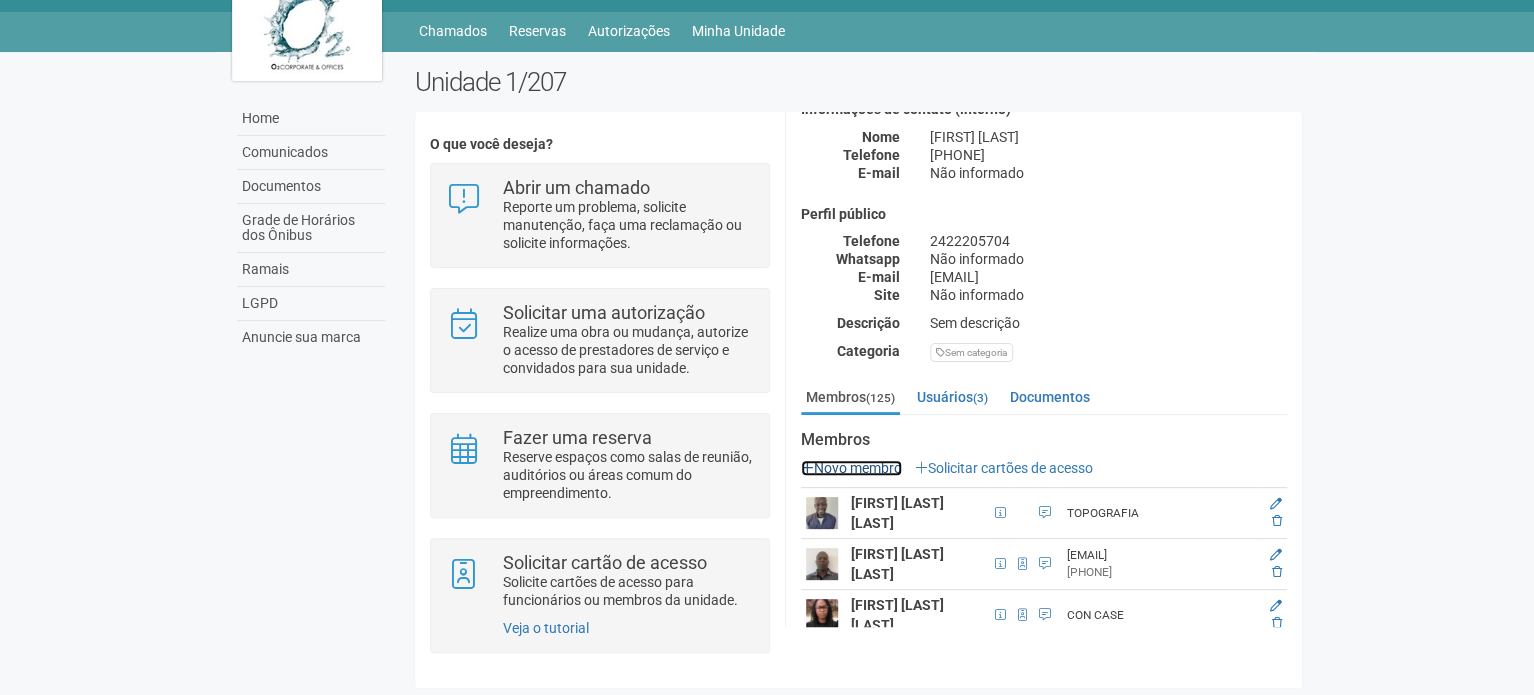 click on "Novo membro" at bounding box center (851, 468) 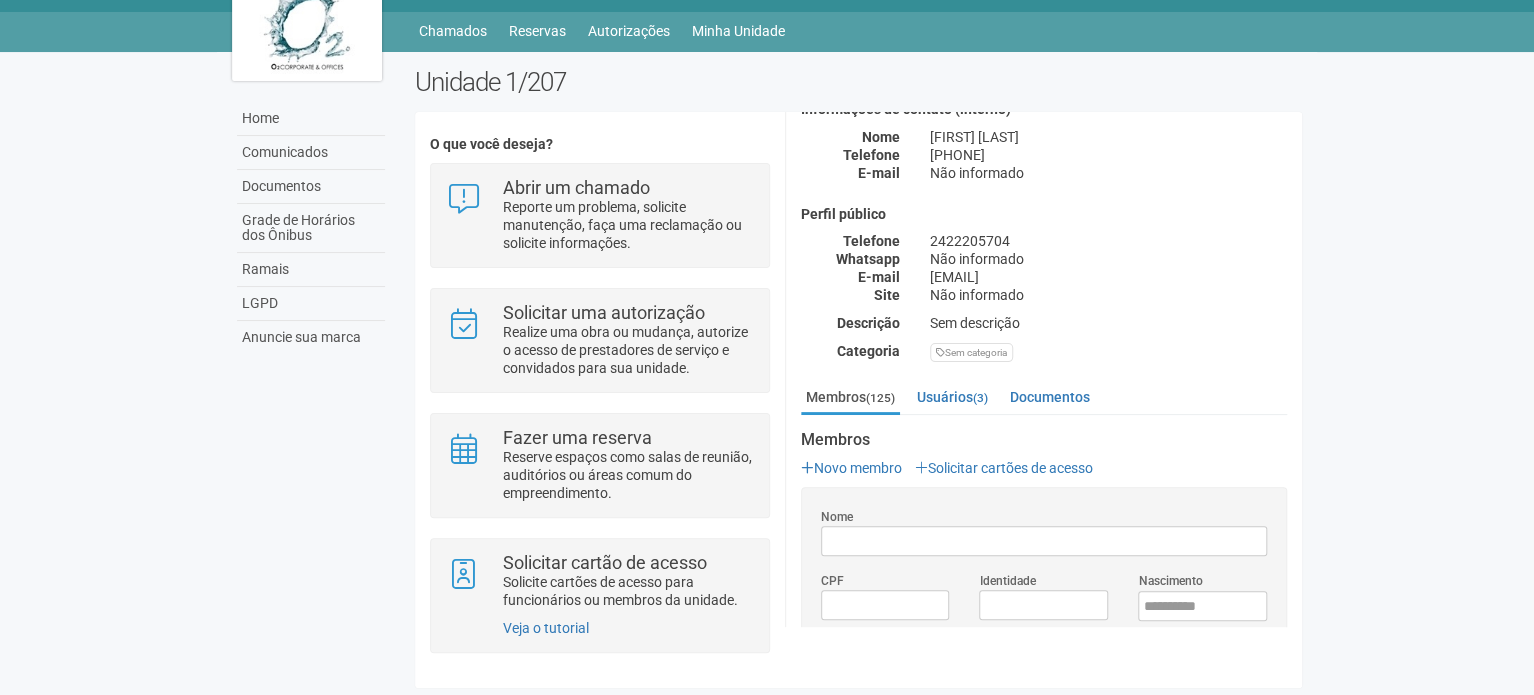 scroll, scrollTop: 0, scrollLeft: 0, axis: both 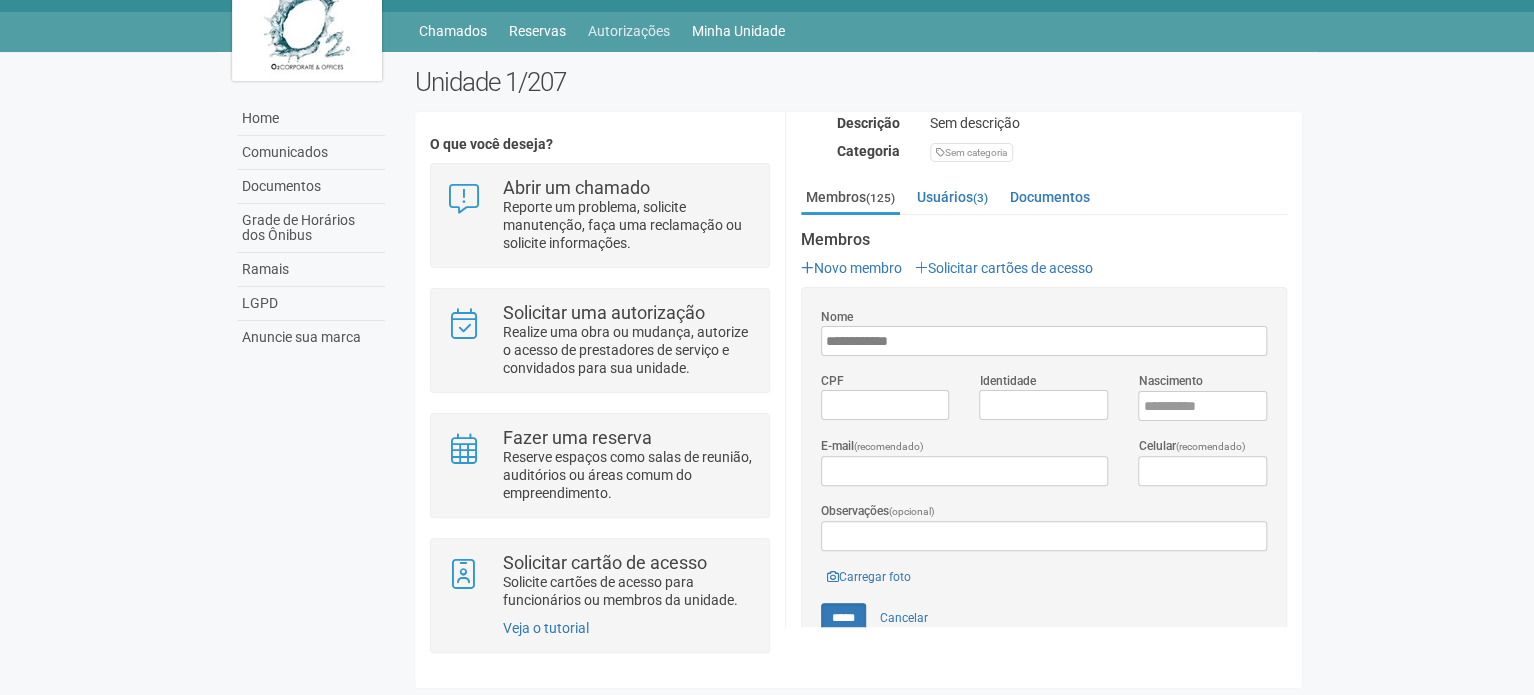 type on "**********" 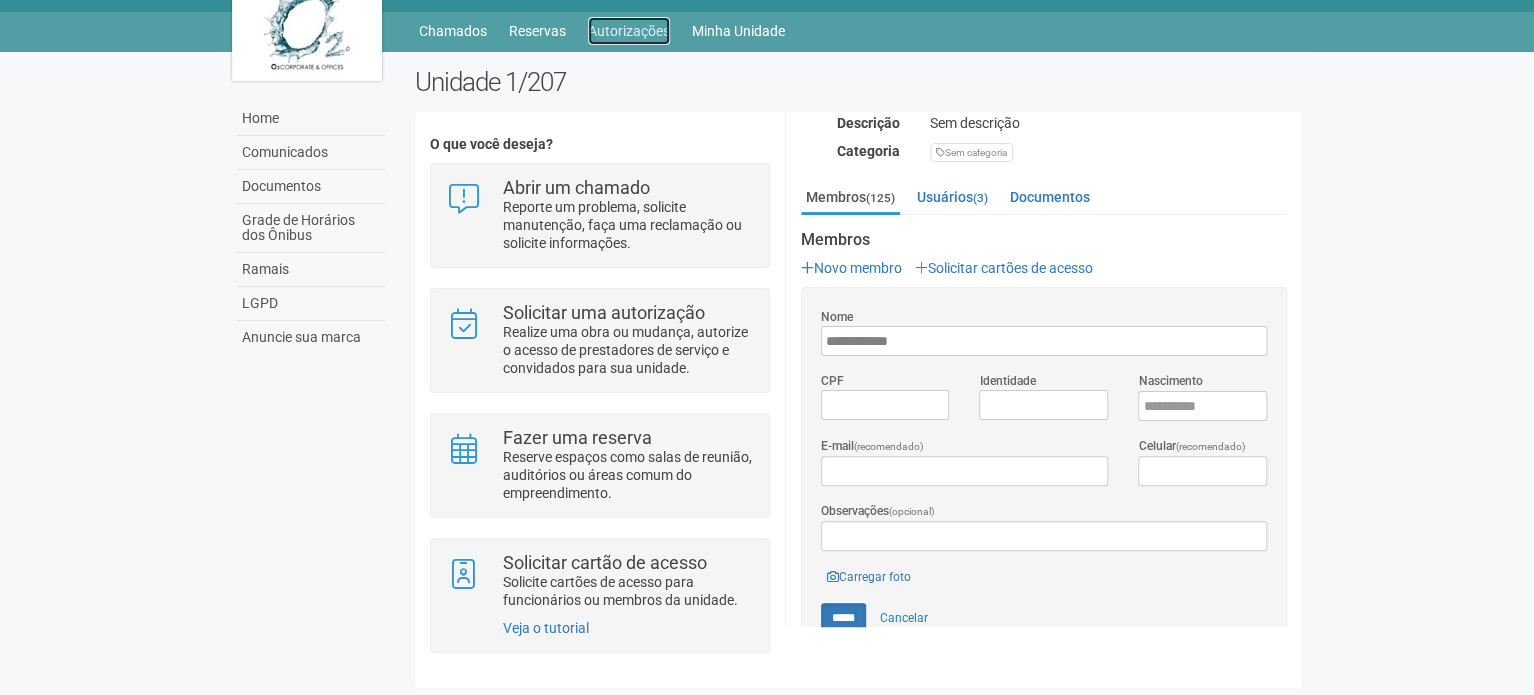 click on "Autorizações" at bounding box center (629, 31) 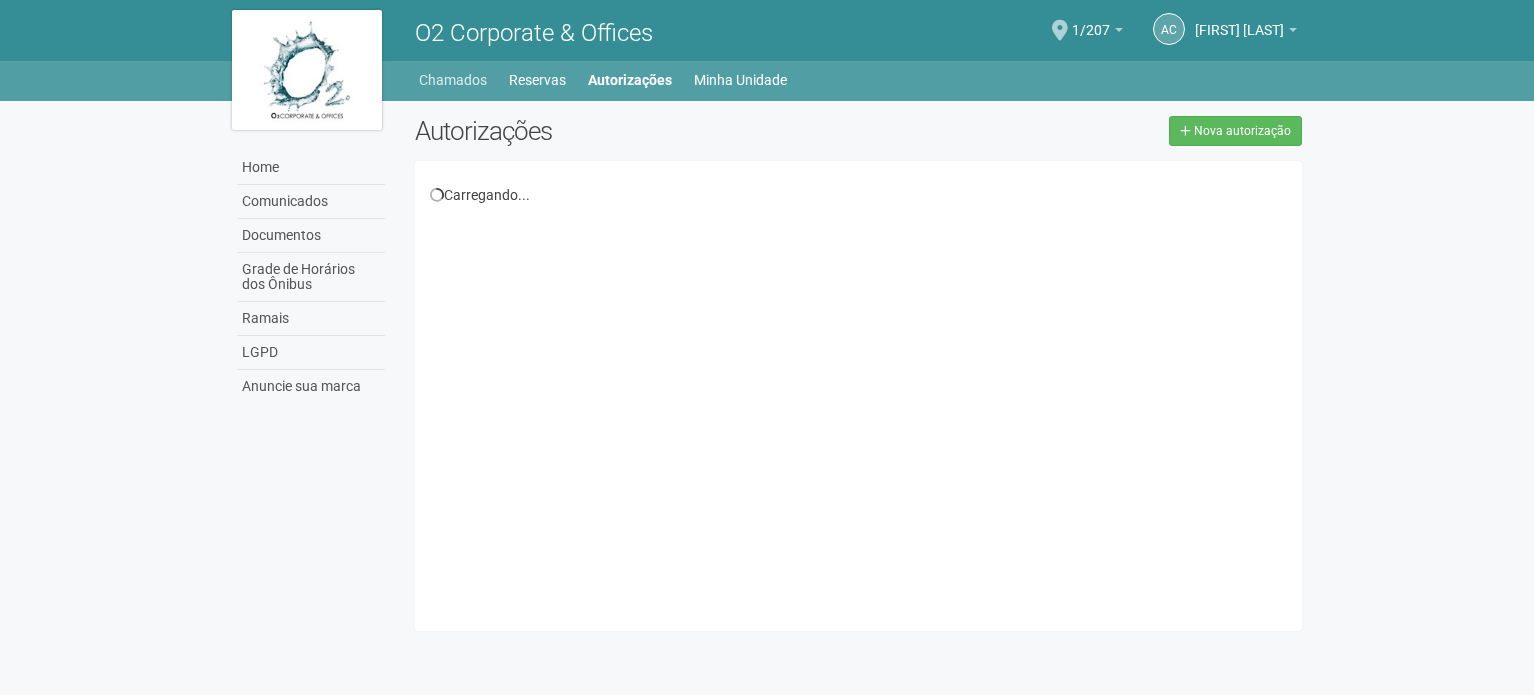 scroll, scrollTop: 0, scrollLeft: 0, axis: both 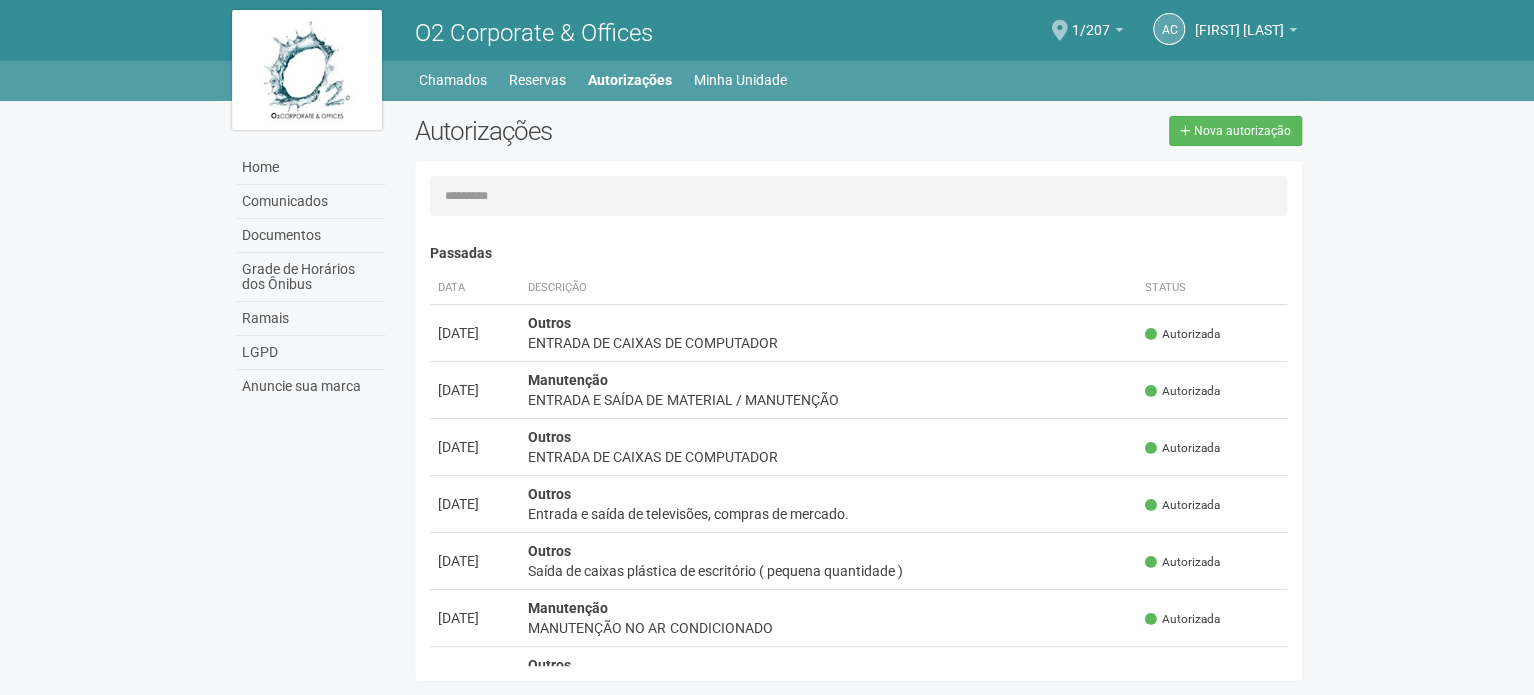 click at bounding box center (1019, 30) 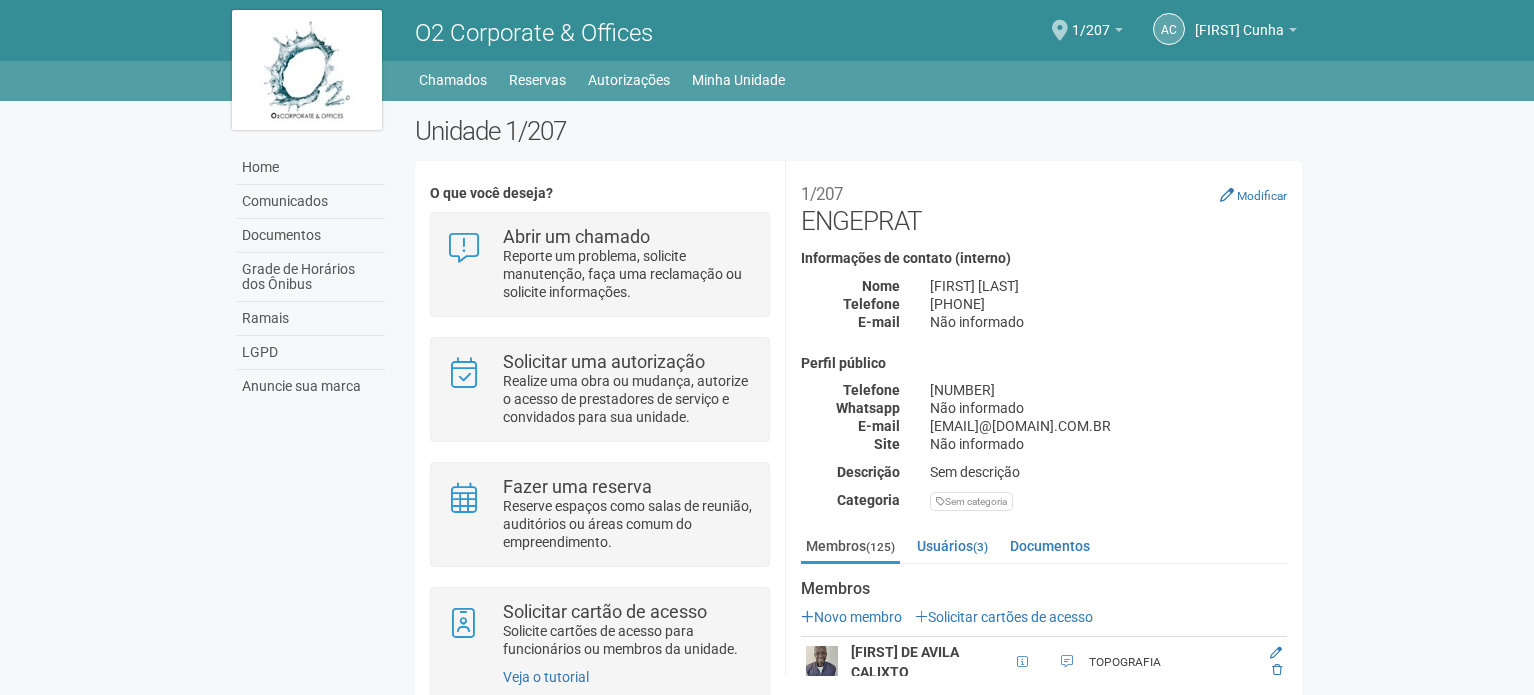 scroll, scrollTop: 0, scrollLeft: 0, axis: both 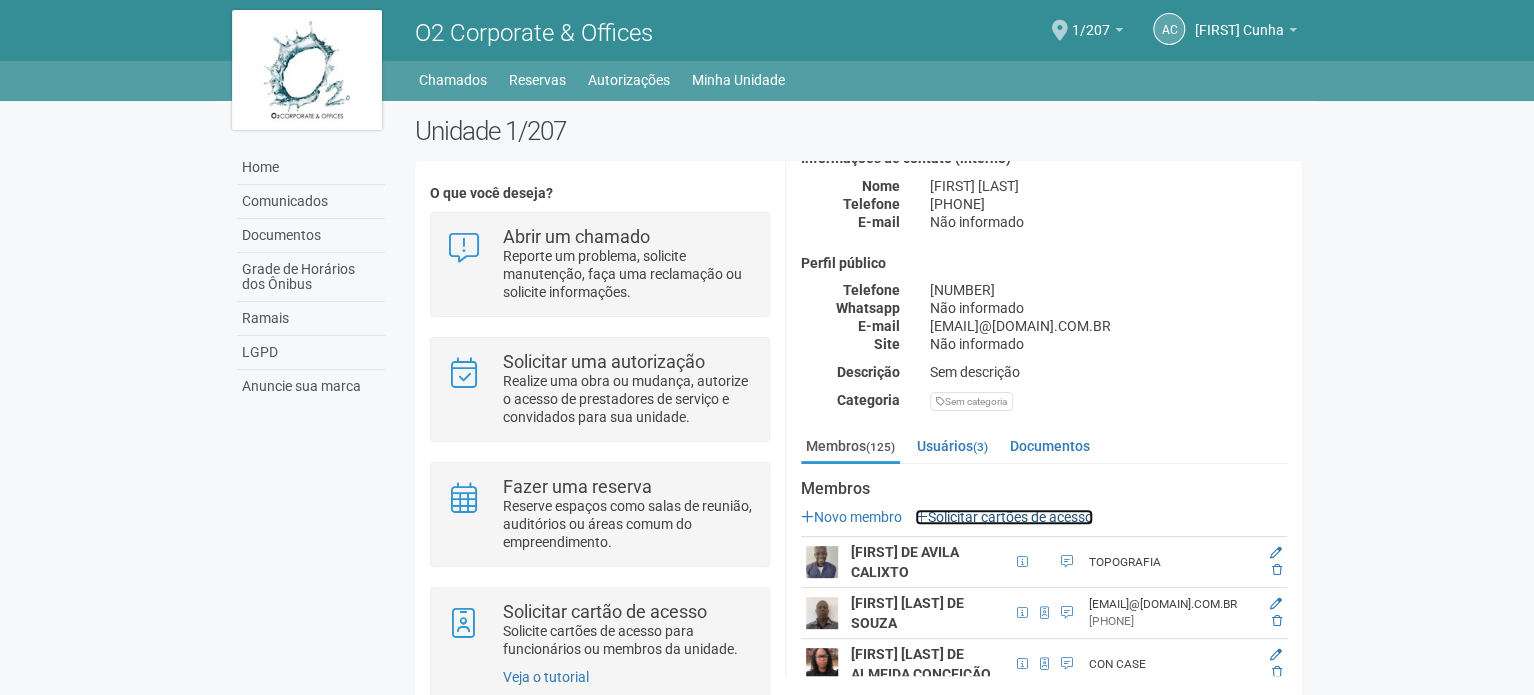 click on "Solicitar cartões de acesso" at bounding box center [1004, 517] 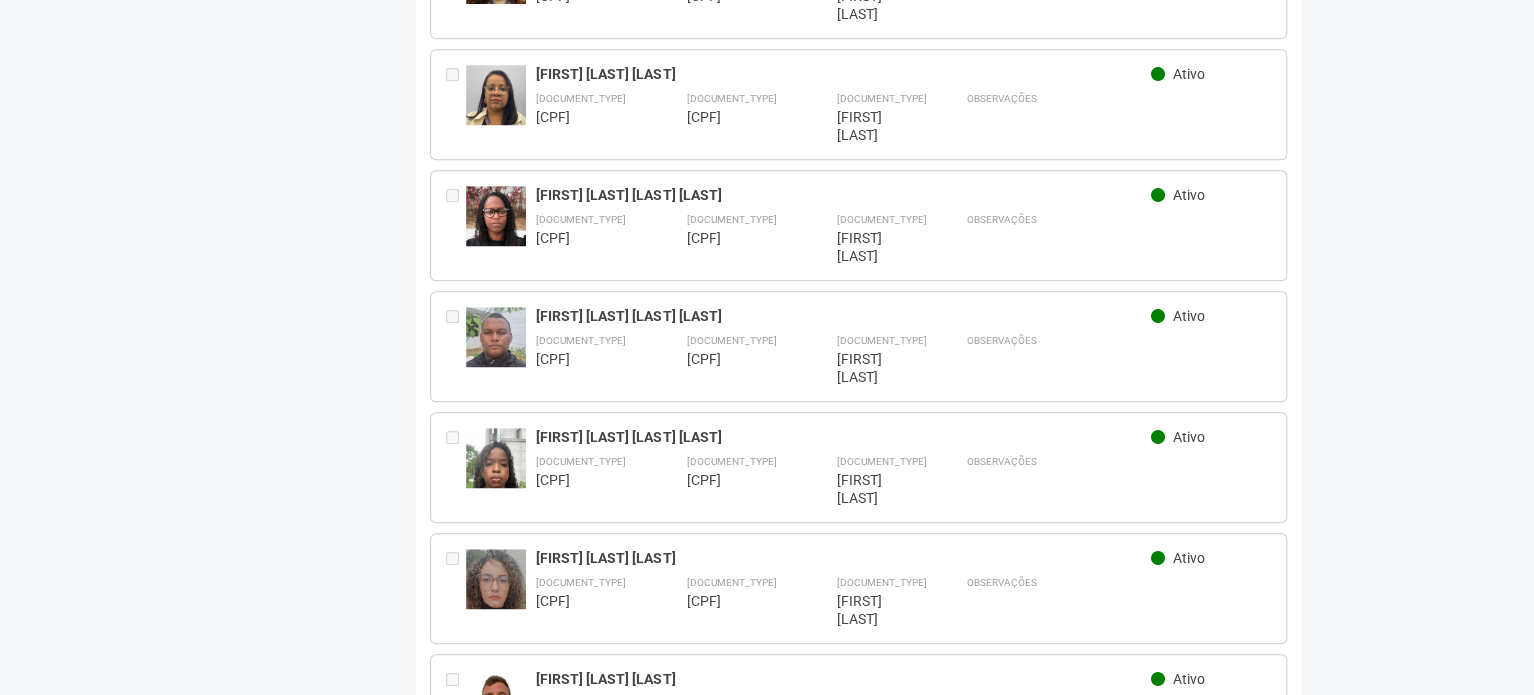 scroll, scrollTop: 4300, scrollLeft: 0, axis: vertical 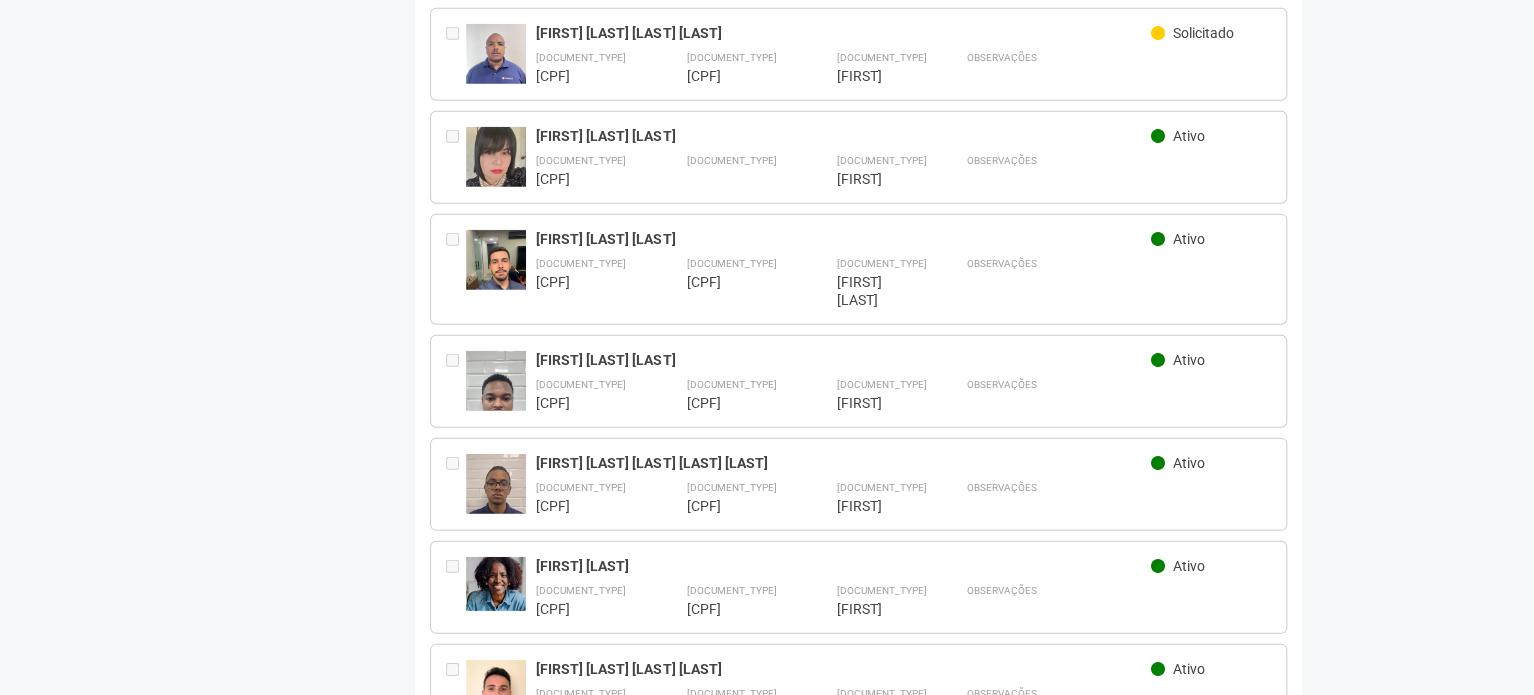 drag, startPoint x: 1106, startPoint y: 320, endPoint x: 1008, endPoint y: 79, distance: 260.16342 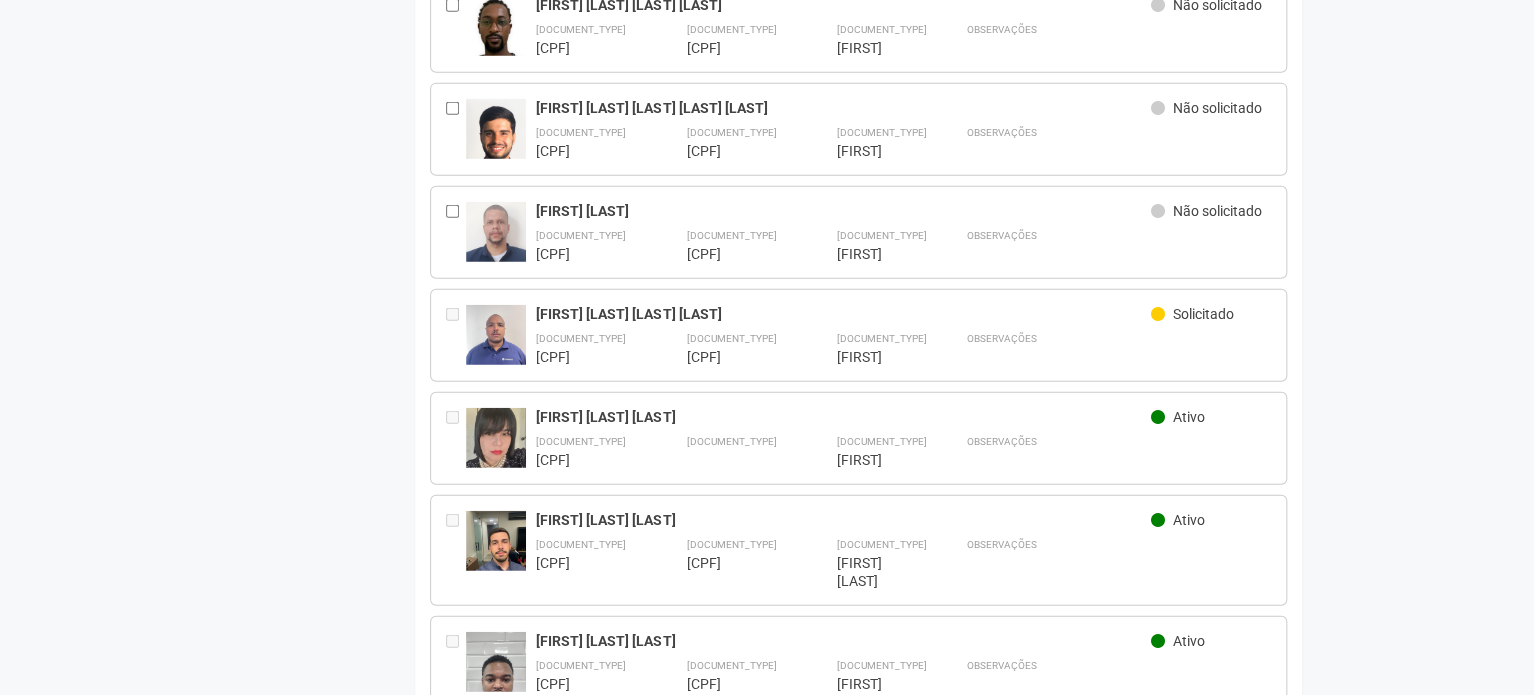 scroll, scrollTop: 2413, scrollLeft: 0, axis: vertical 